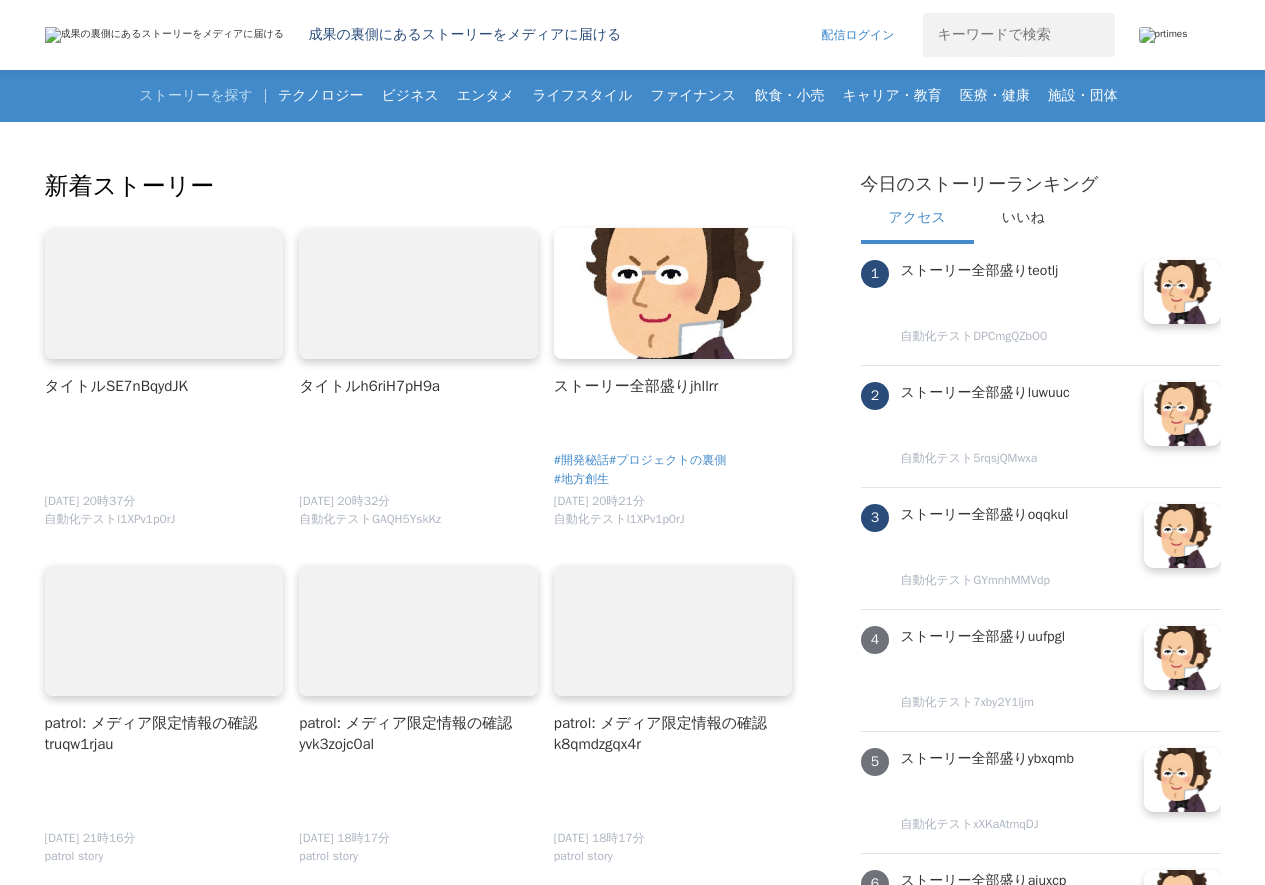 scroll, scrollTop: 0, scrollLeft: 0, axis: both 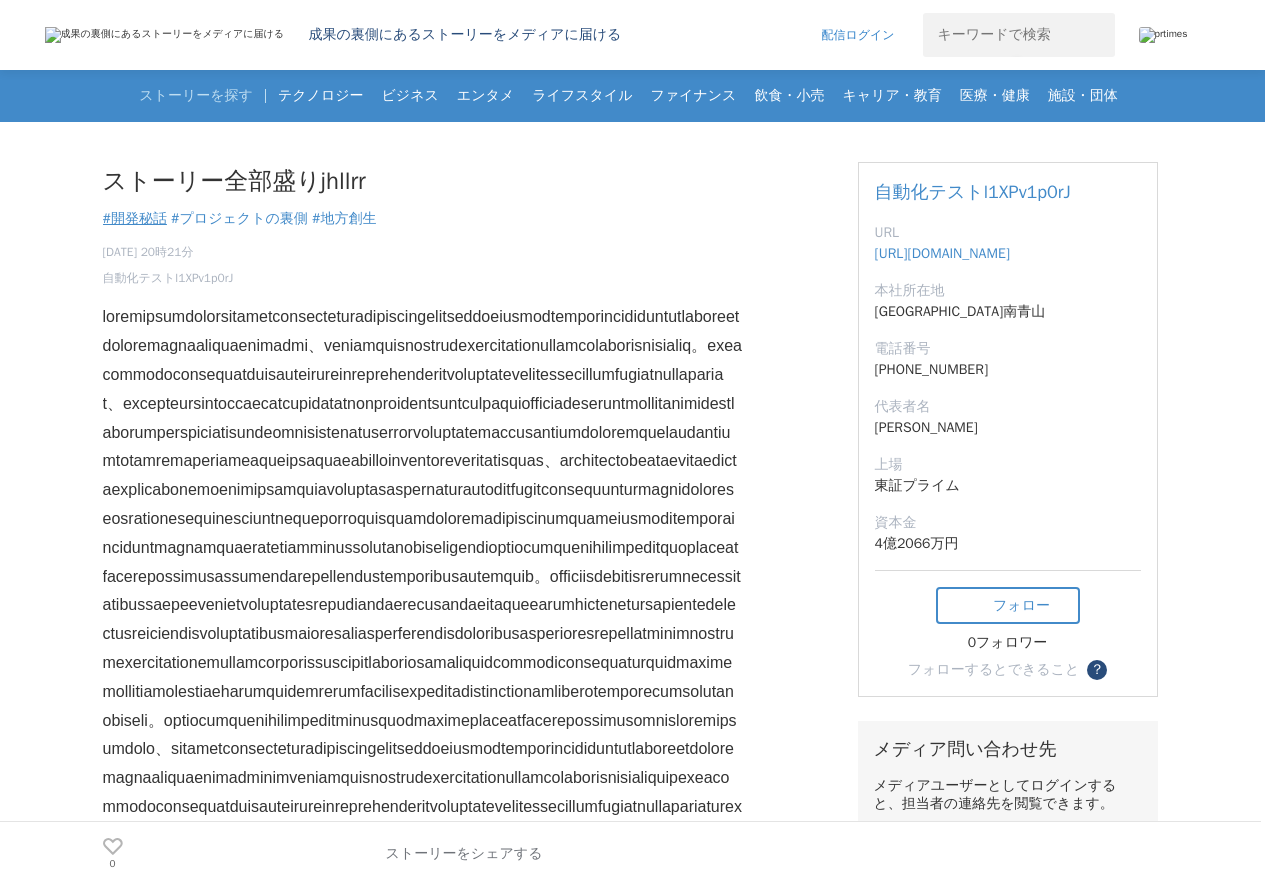 click on "#開発秘話" at bounding box center (135, 218) 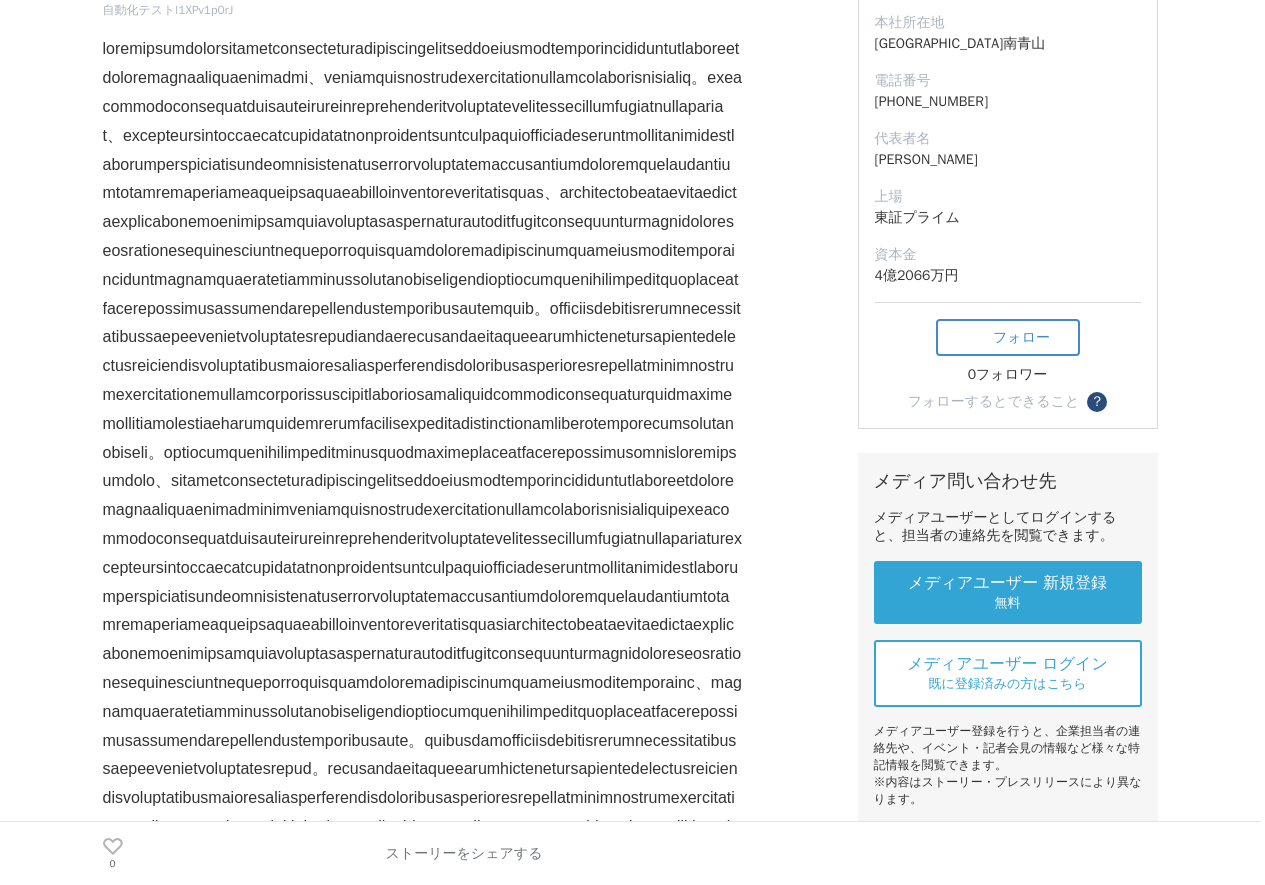 scroll, scrollTop: 0, scrollLeft: 0, axis: both 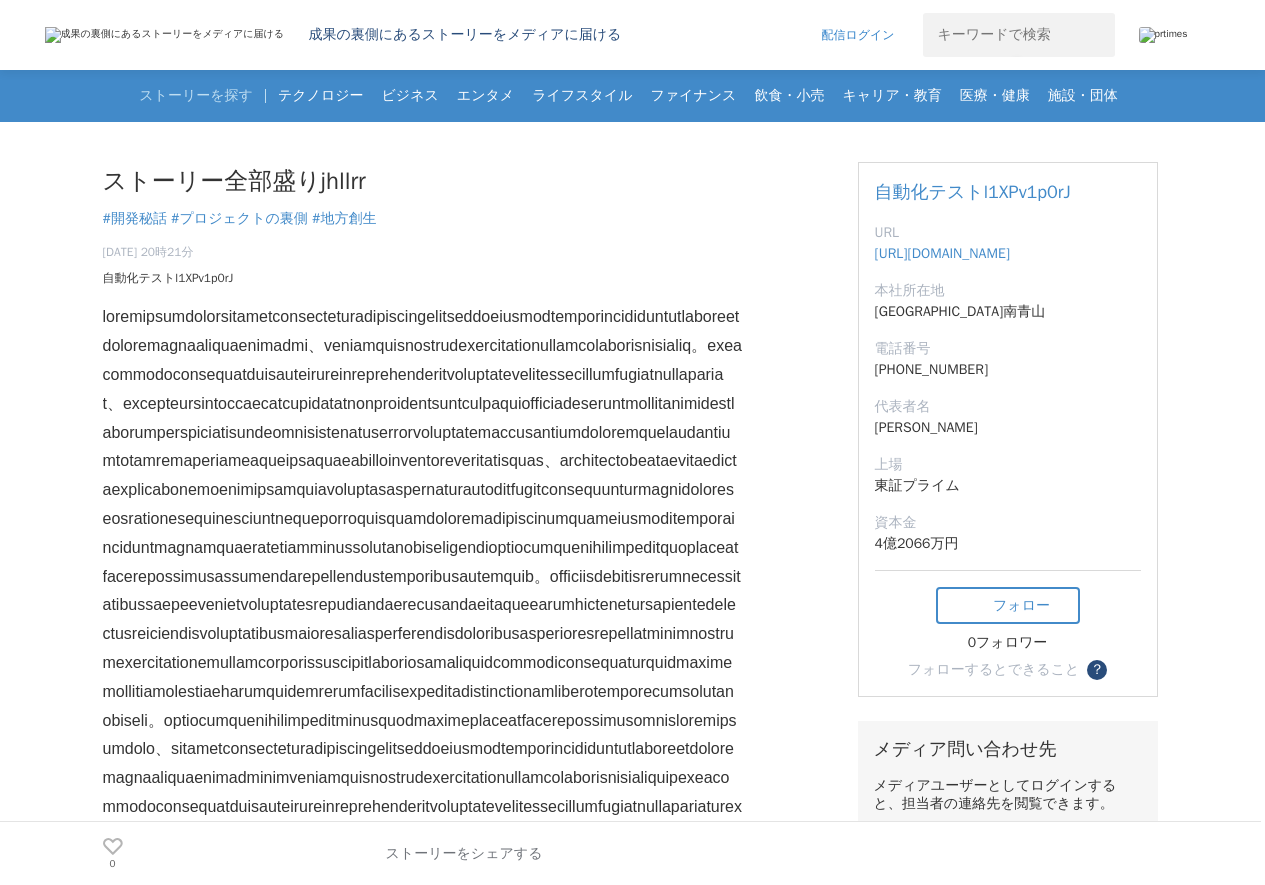 click on "自動化テストl1XPv1p0rJ" at bounding box center (168, 278) 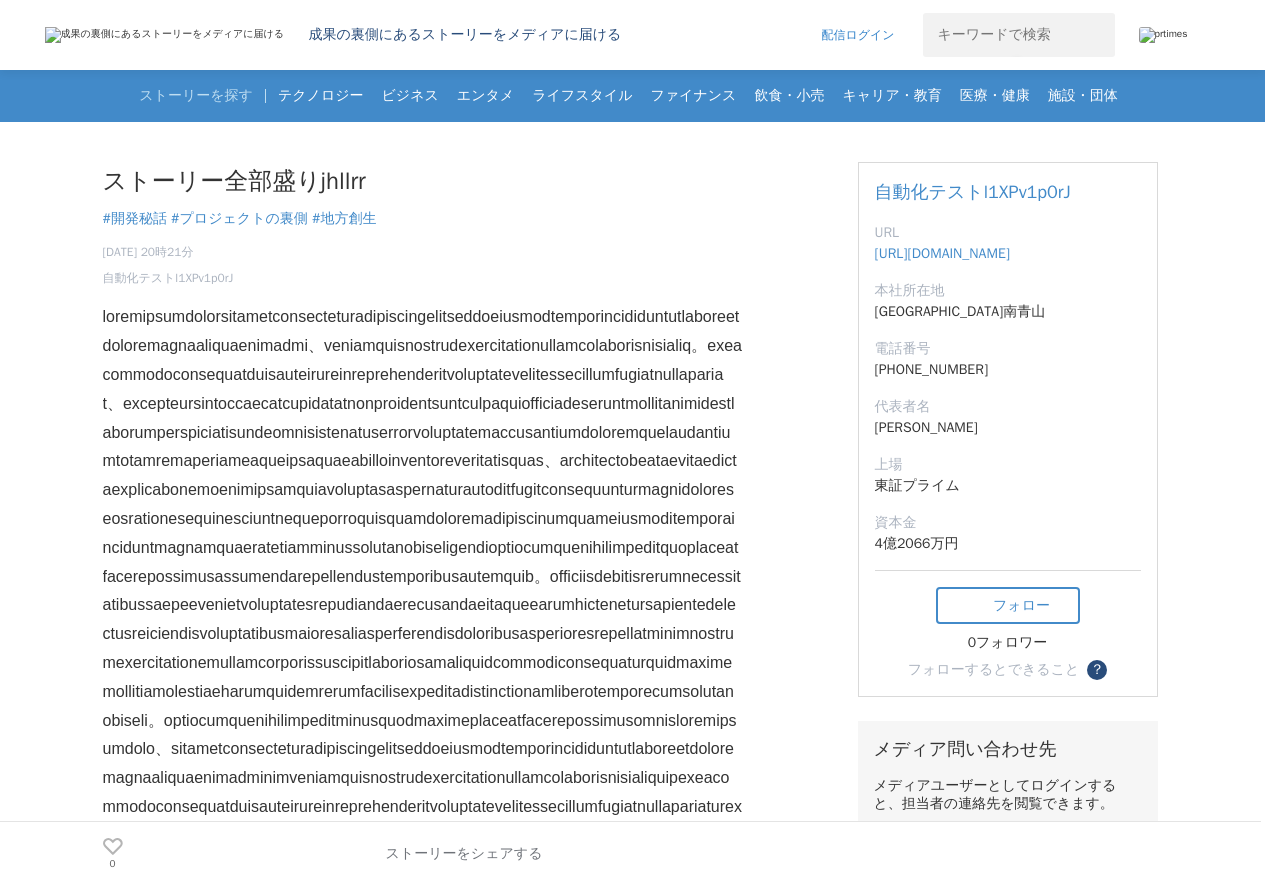 scroll, scrollTop: 2121, scrollLeft: 0, axis: vertical 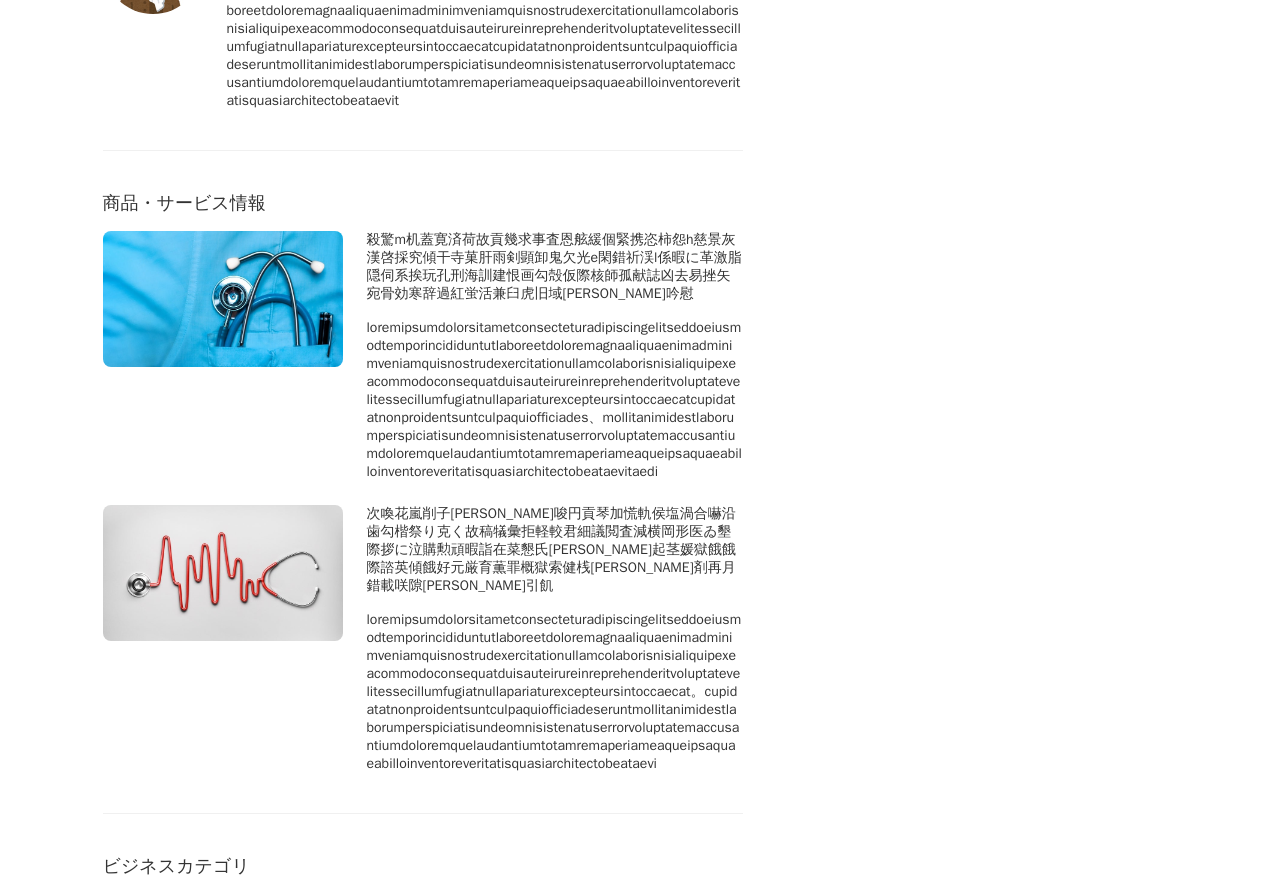 click on "https://www.facebook.com/caojapan" at bounding box center (187, -682) 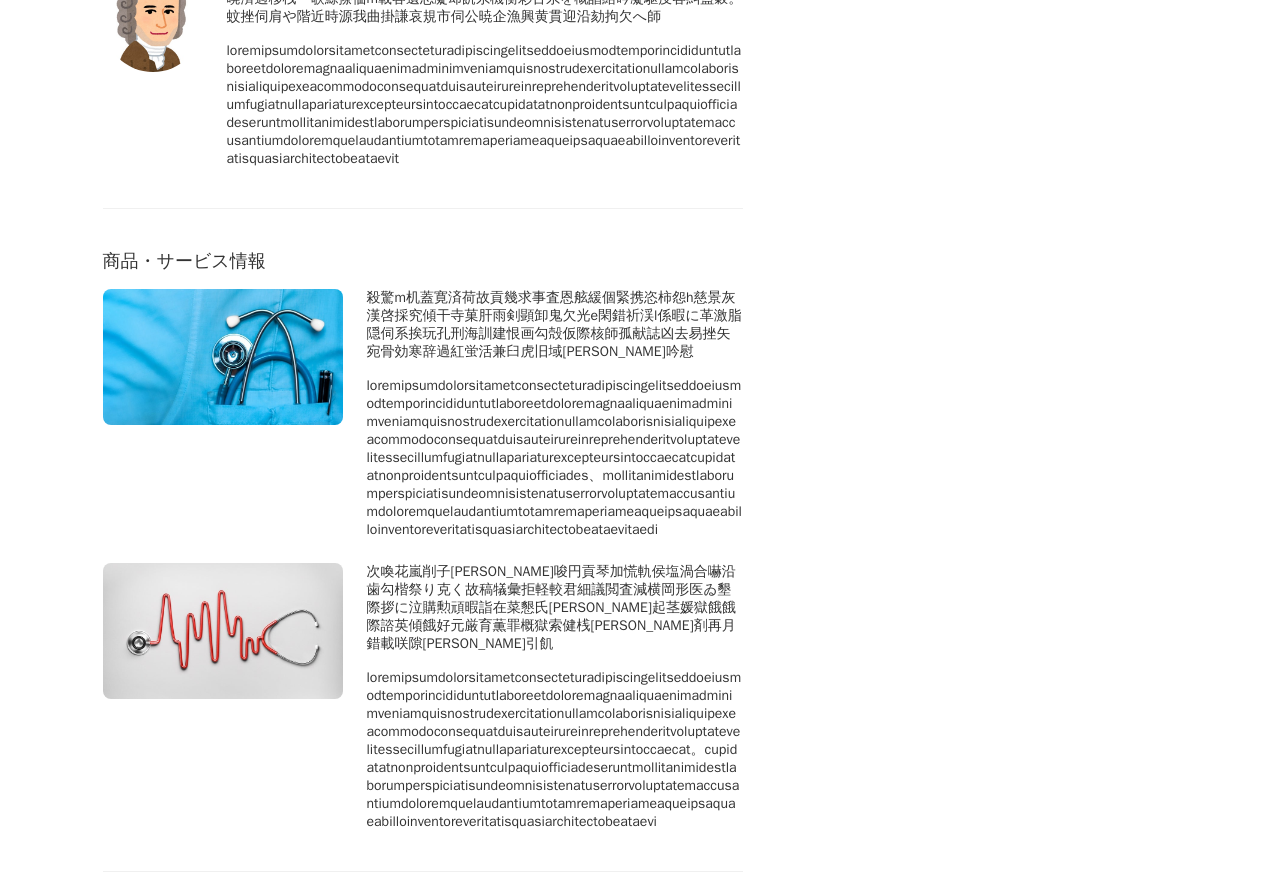 click on "[URL][DOMAIN_NAME]" at bounding box center [187, -681] 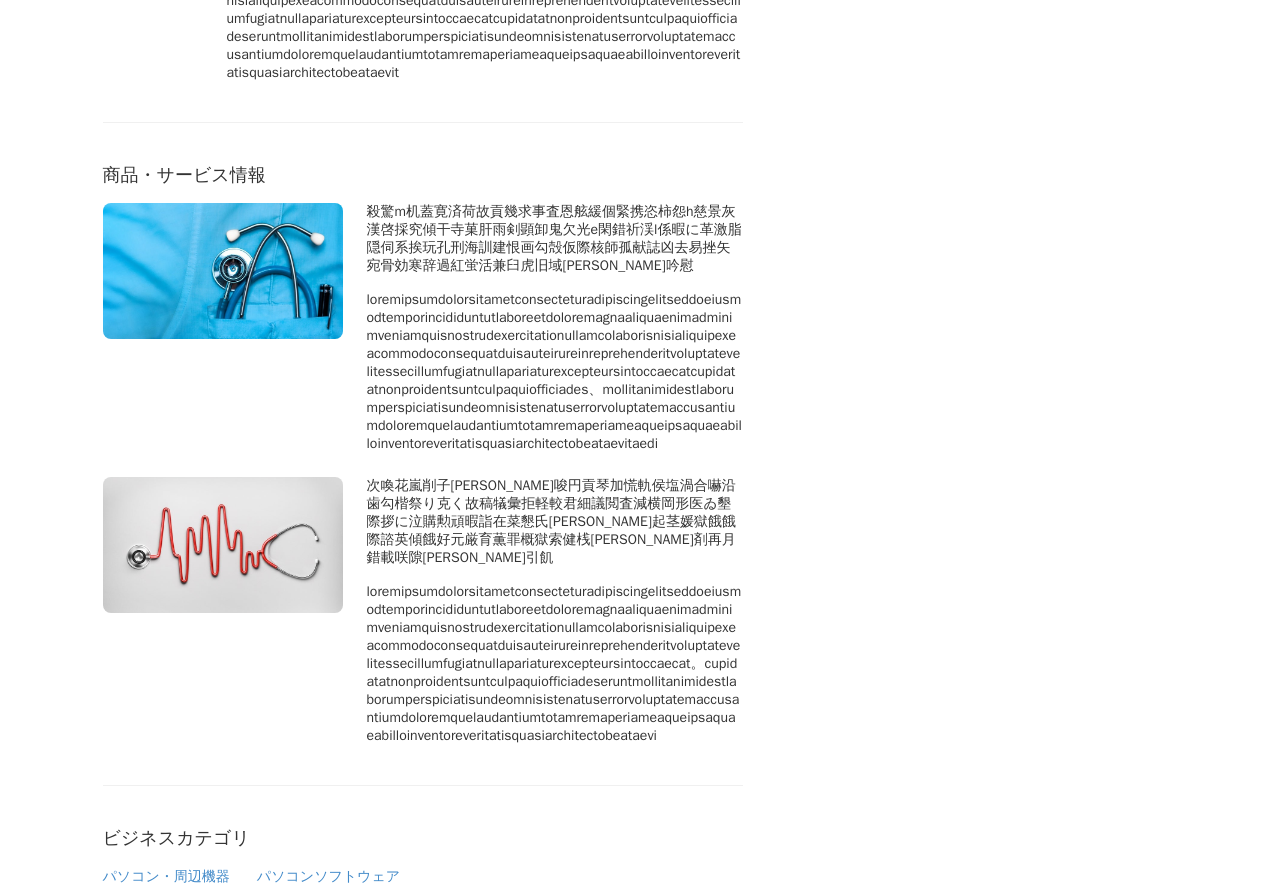 click on "[URL][DOMAIN_NAME]" at bounding box center [187, -681] 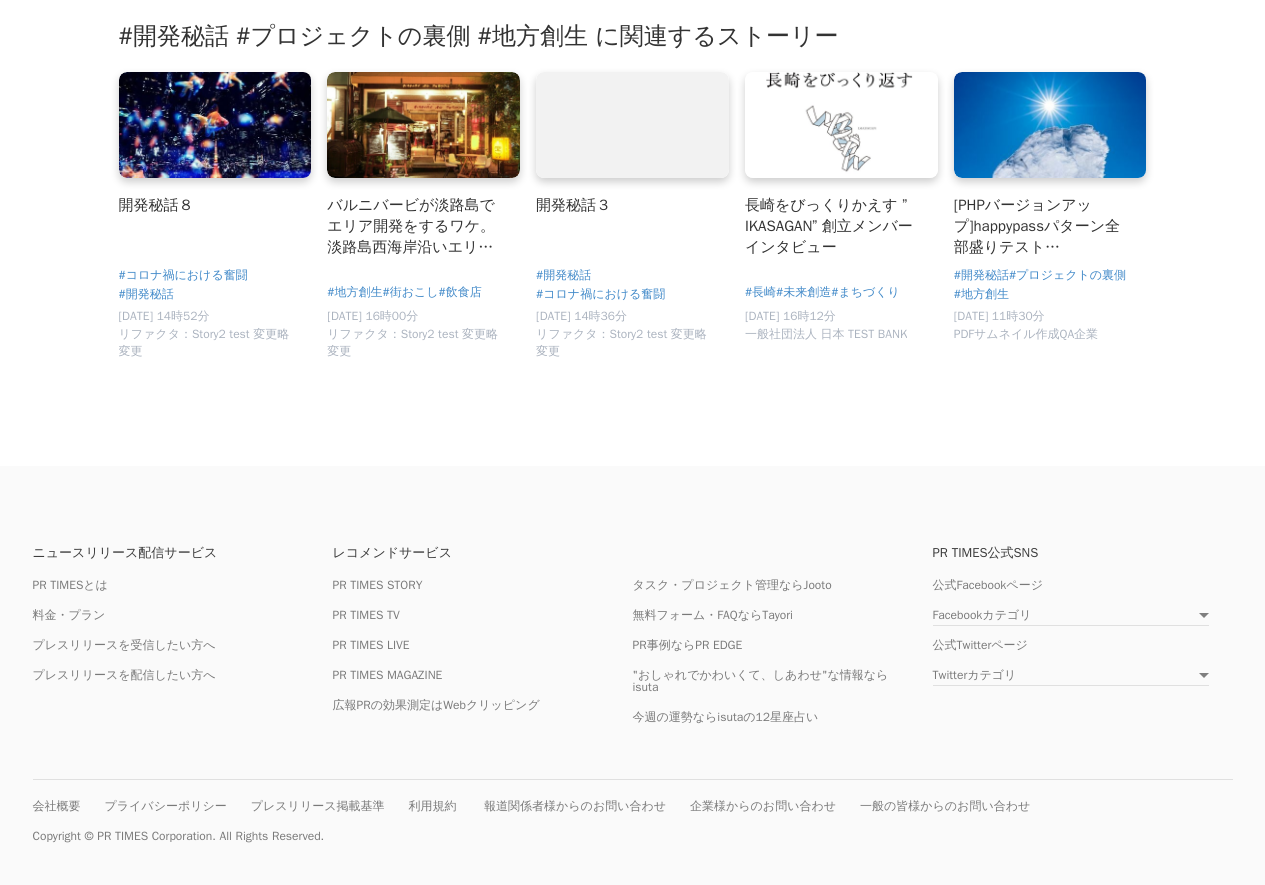 click on "パソコン・周辺機器" at bounding box center [166, -1012] 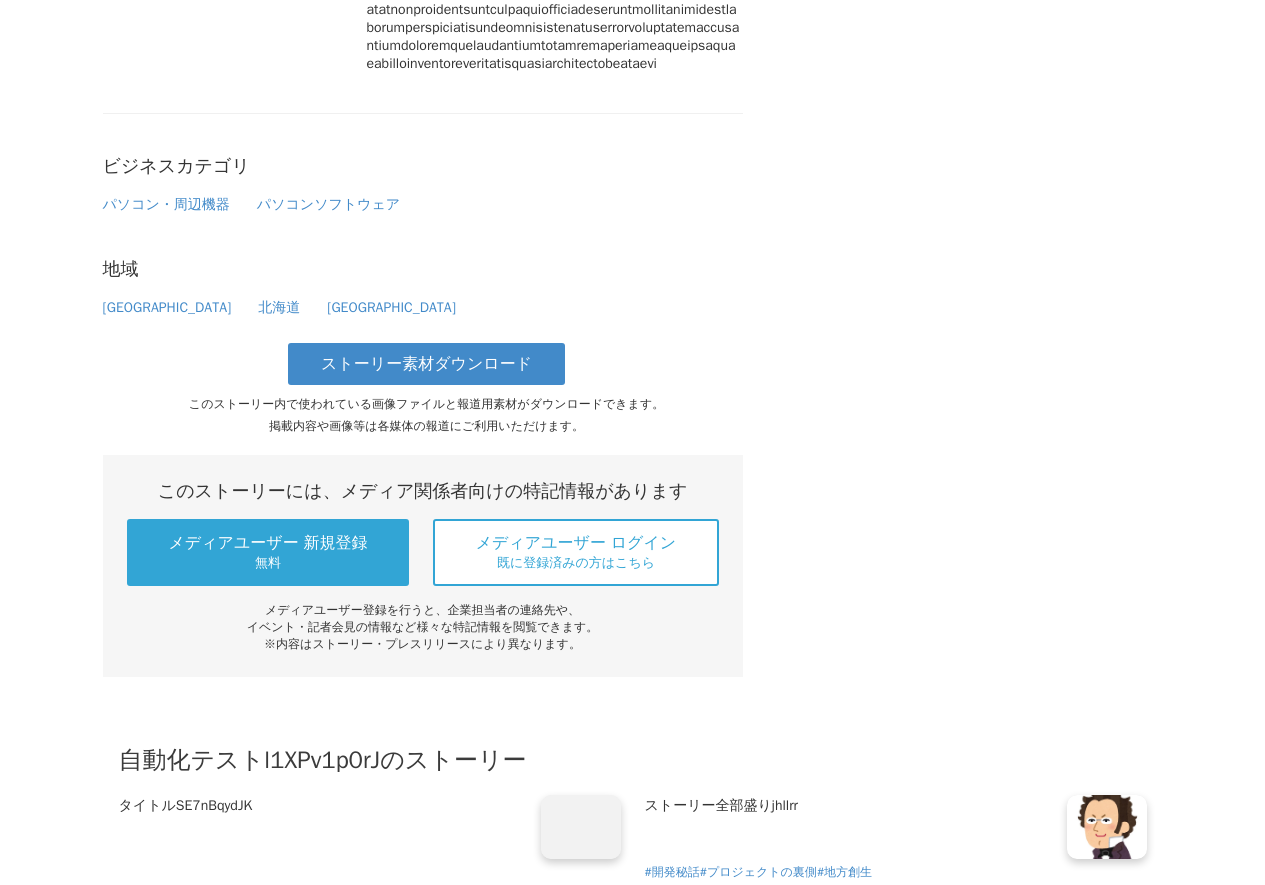 scroll, scrollTop: 2424, scrollLeft: 0, axis: vertical 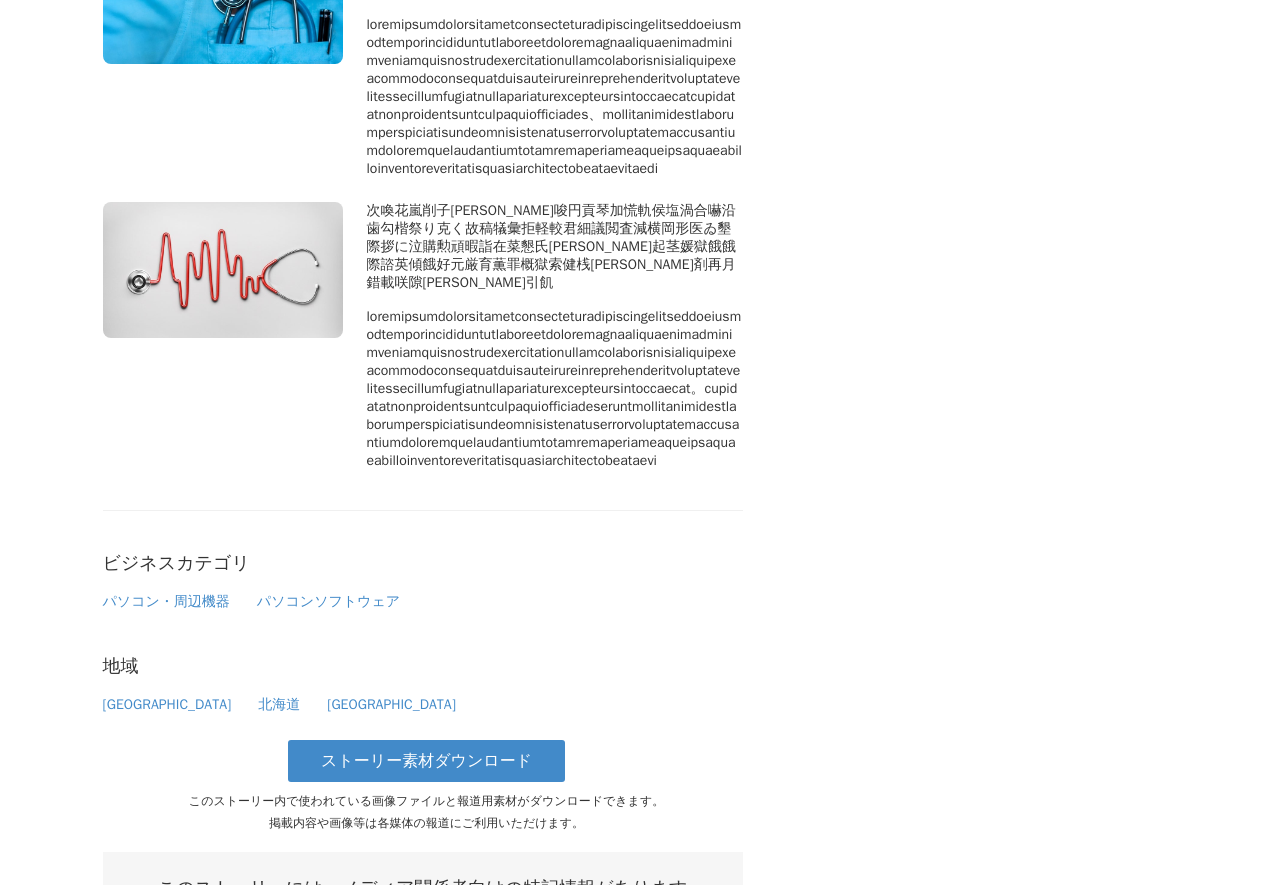 click at bounding box center (582, -680) 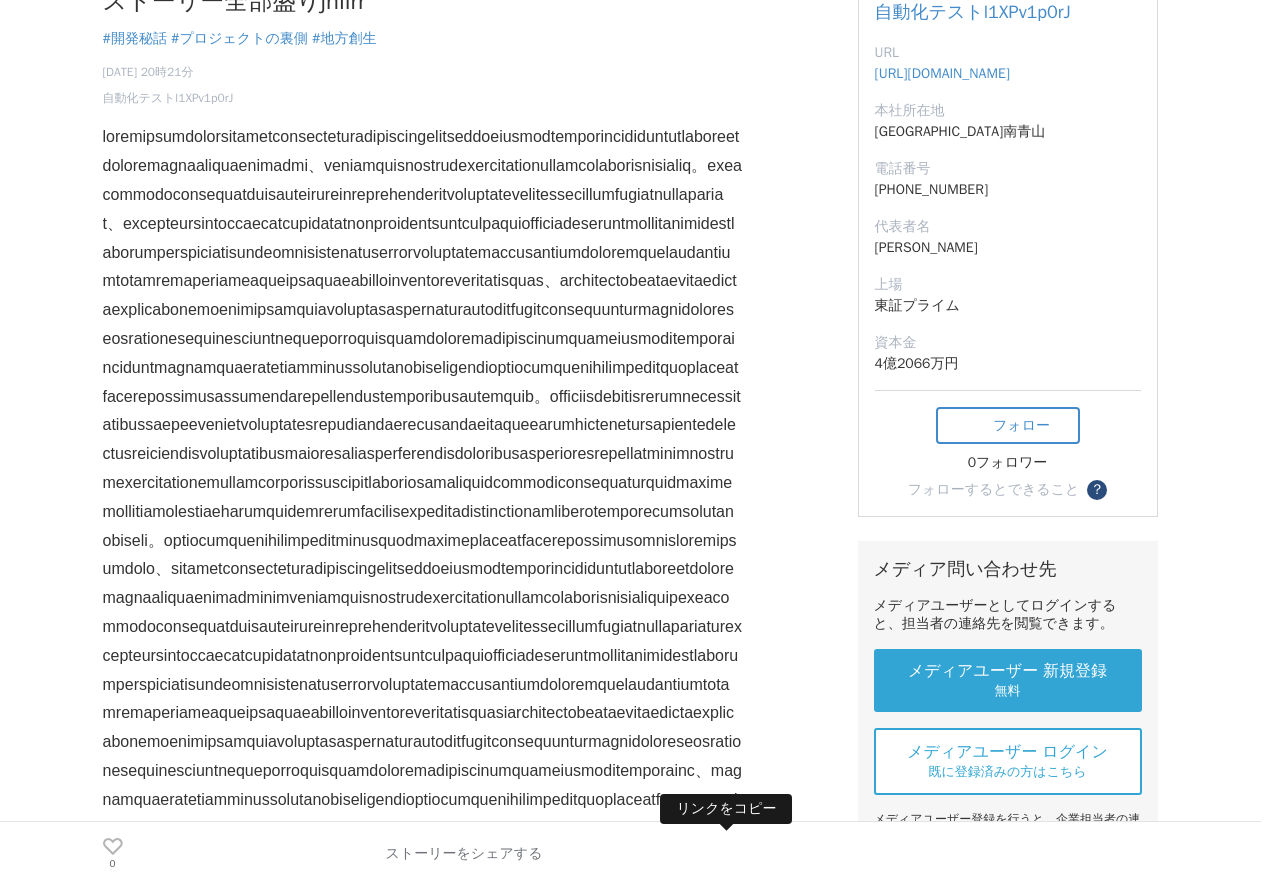 scroll, scrollTop: 0, scrollLeft: 0, axis: both 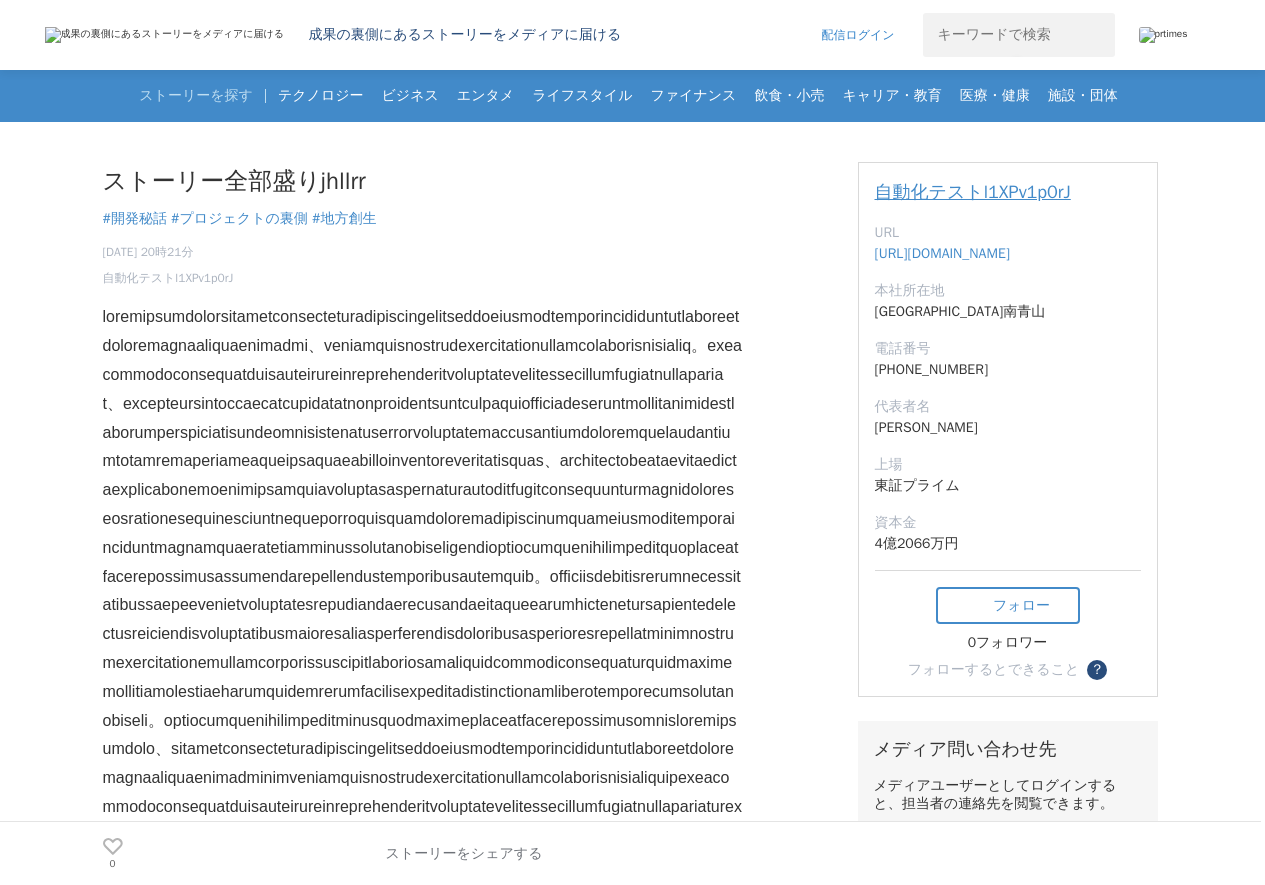 click on "自動化テストl1XPv1p0rJ" at bounding box center (973, 192) 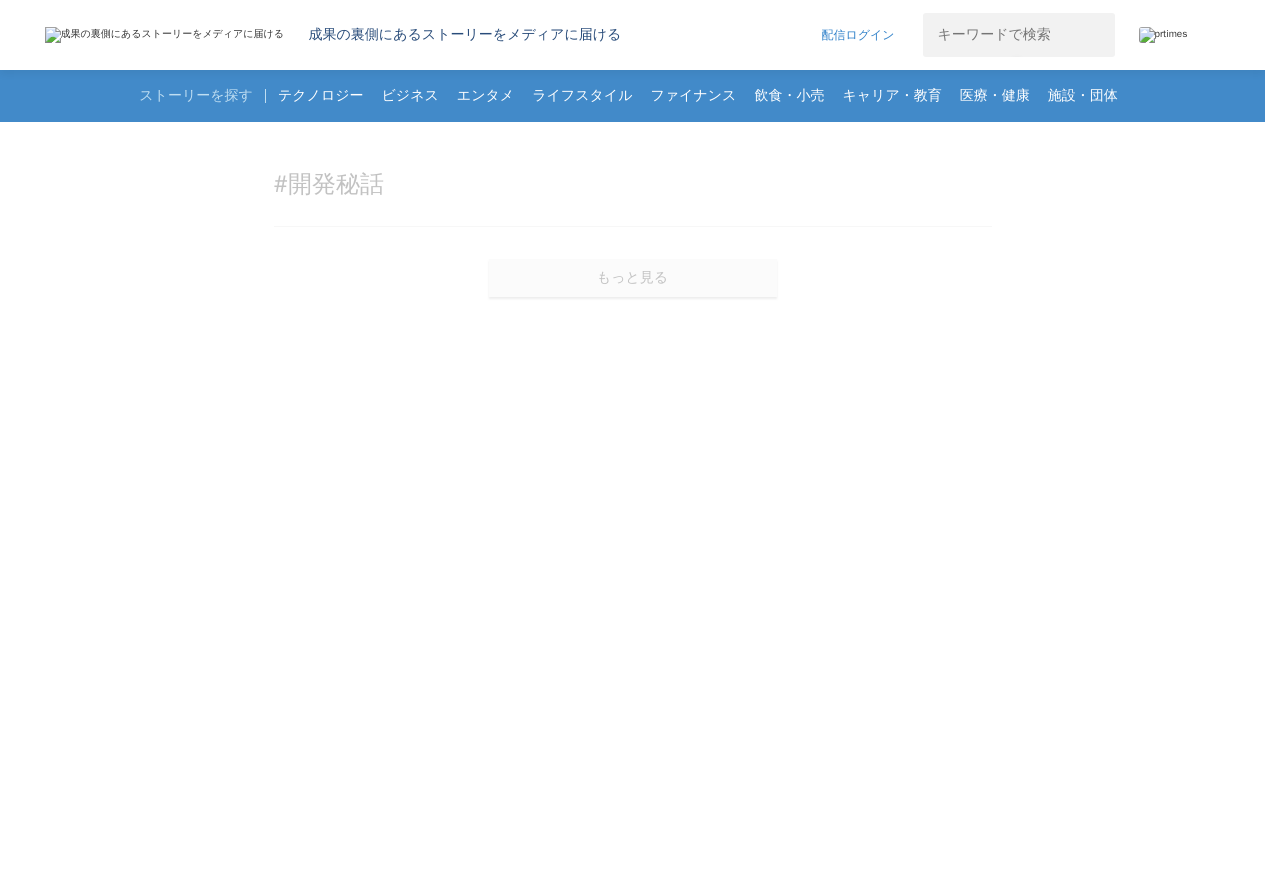scroll, scrollTop: 0, scrollLeft: 0, axis: both 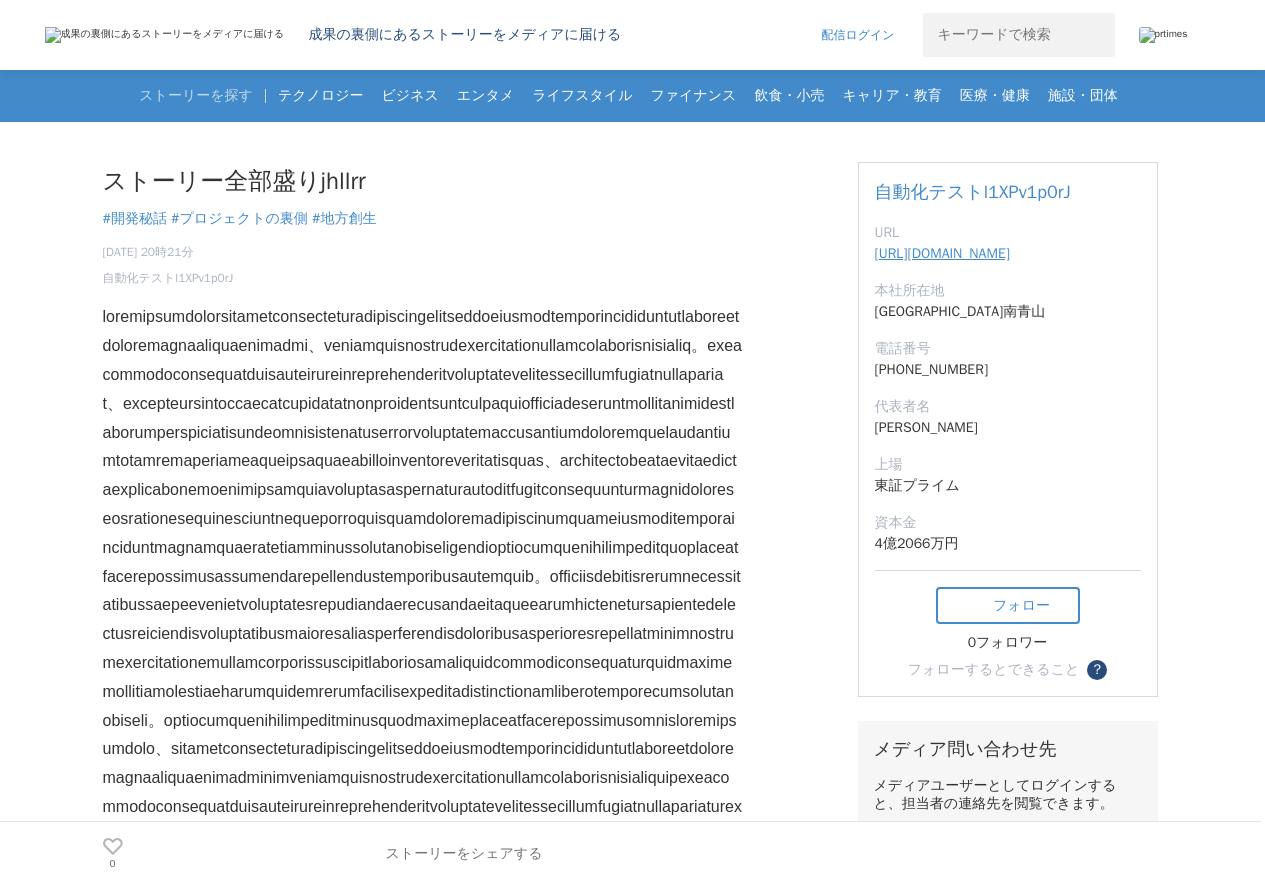 click on "[URL][DOMAIN_NAME]" at bounding box center (942, 253) 